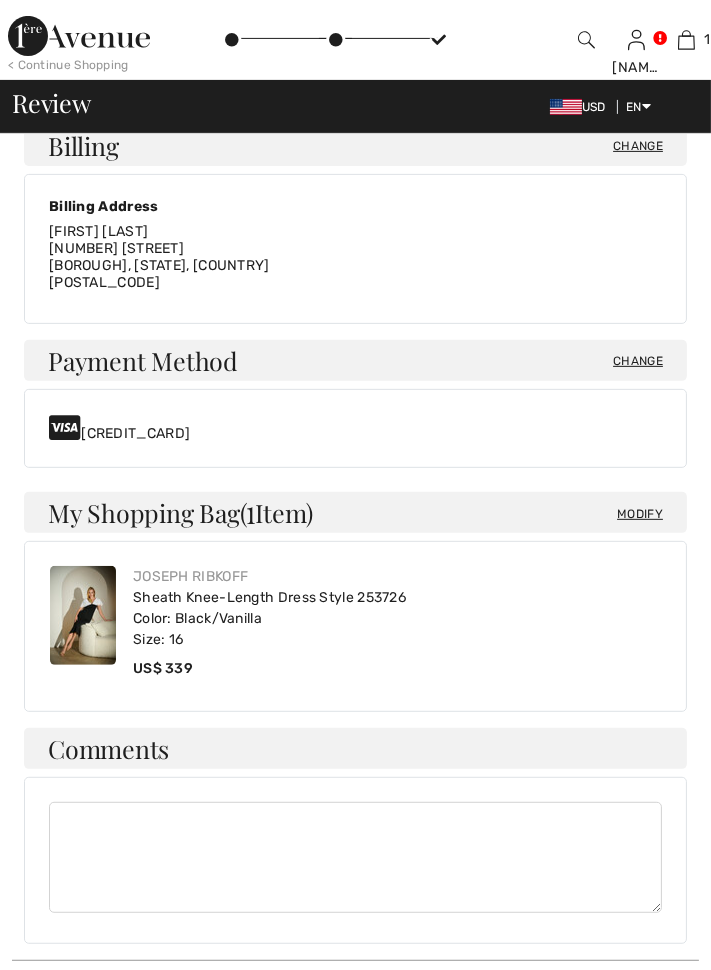 scroll, scrollTop: 779, scrollLeft: 0, axis: vertical 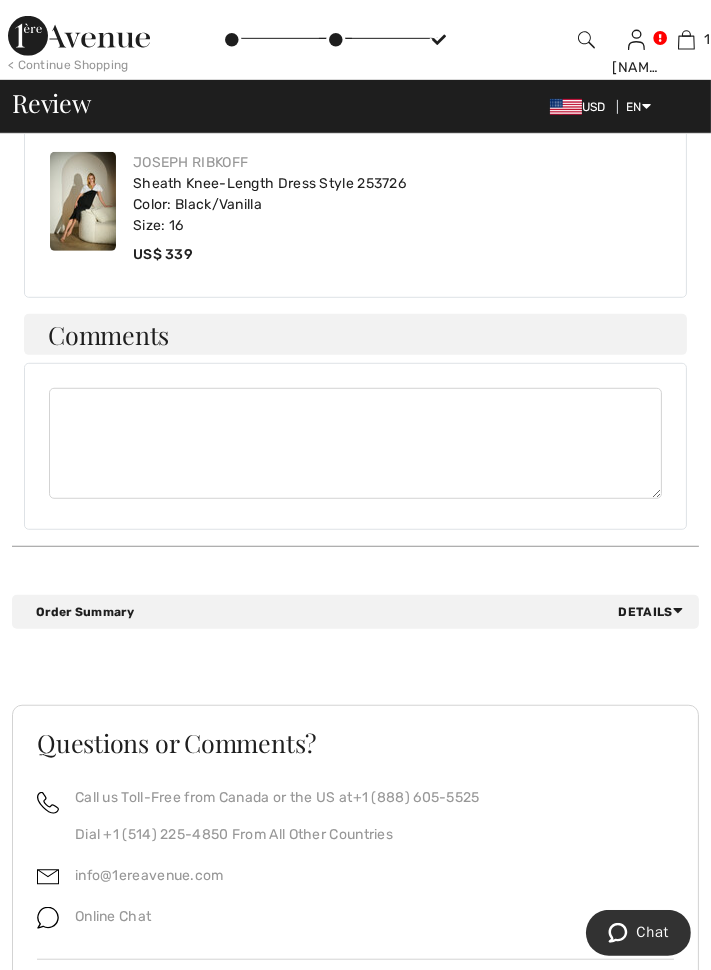 click on "Details" at bounding box center (655, 612) 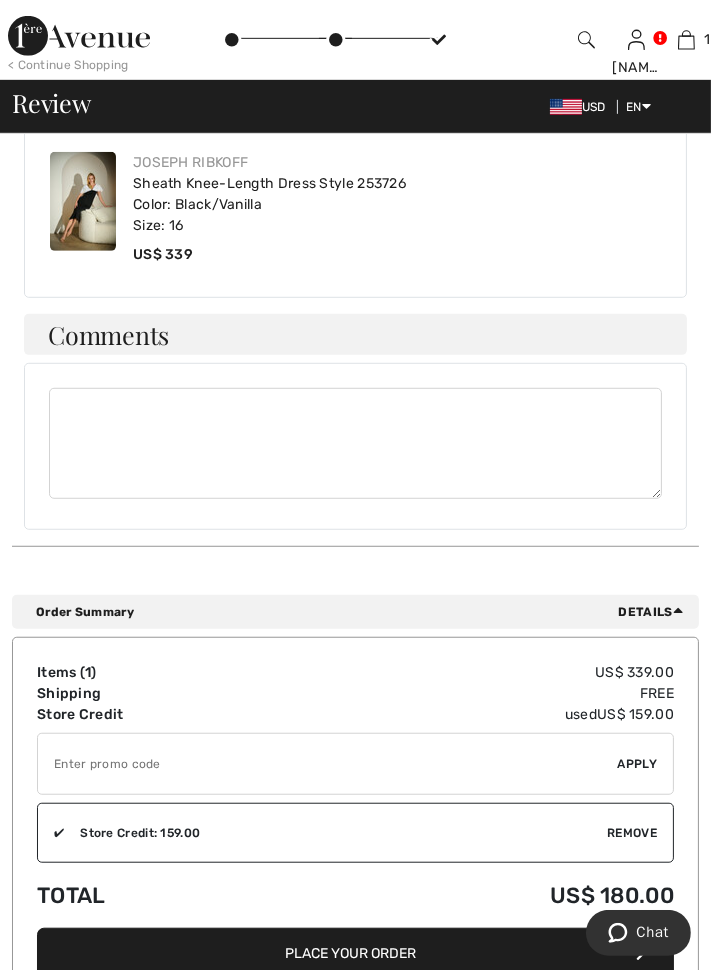 click on "Place Your Order" at bounding box center [355, 953] 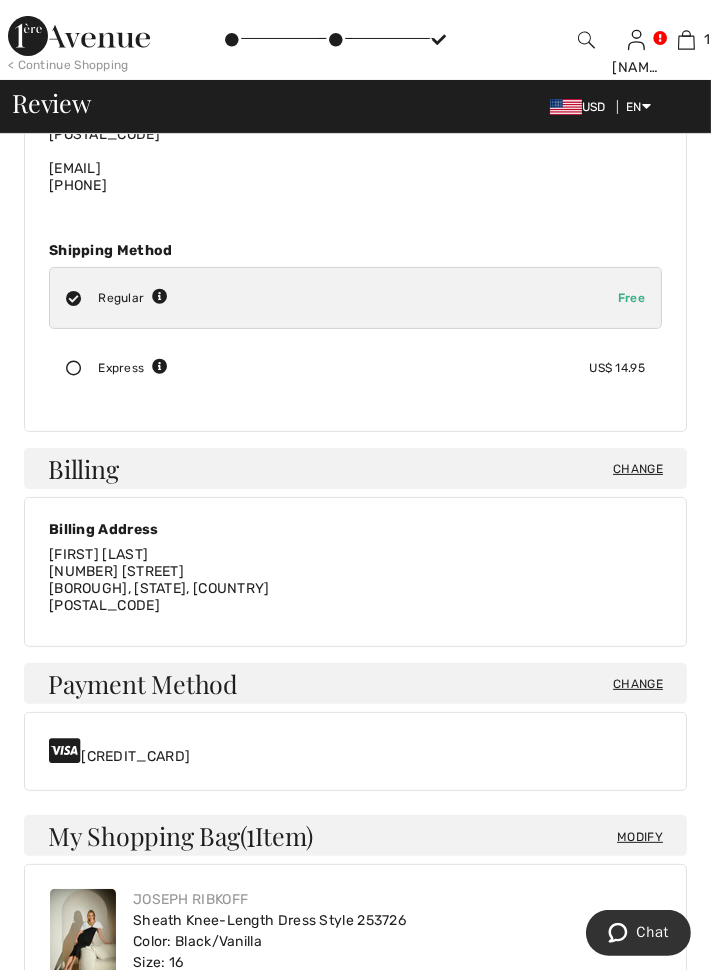 scroll, scrollTop: 1389, scrollLeft: 0, axis: vertical 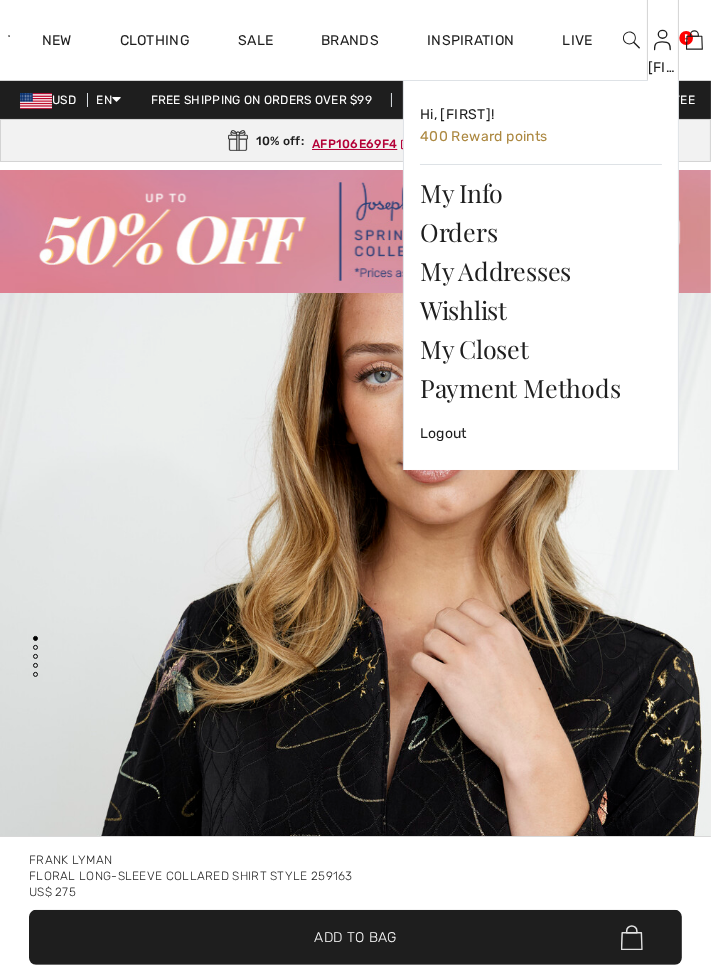 click at bounding box center (662, 40) 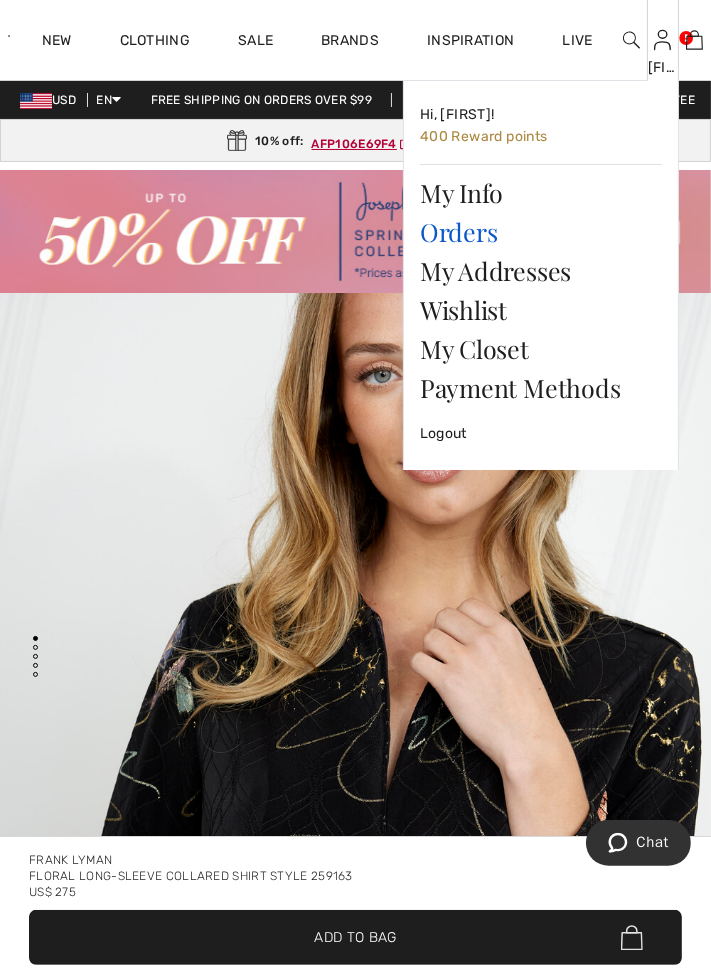 click on "Orders" at bounding box center [541, 231] 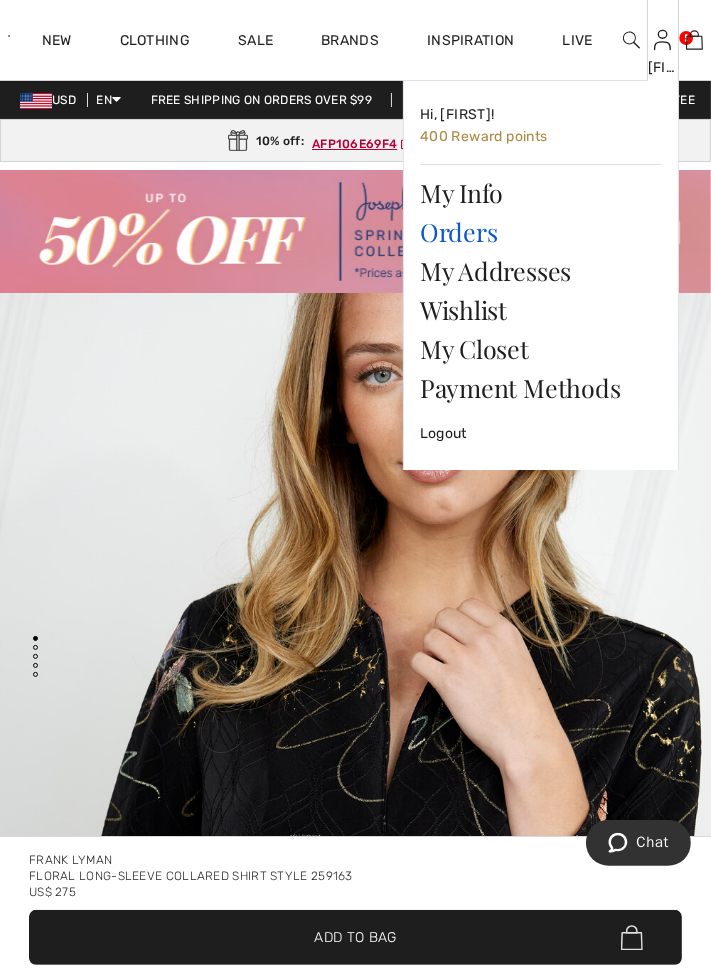 click on "Orders" at bounding box center [541, 231] 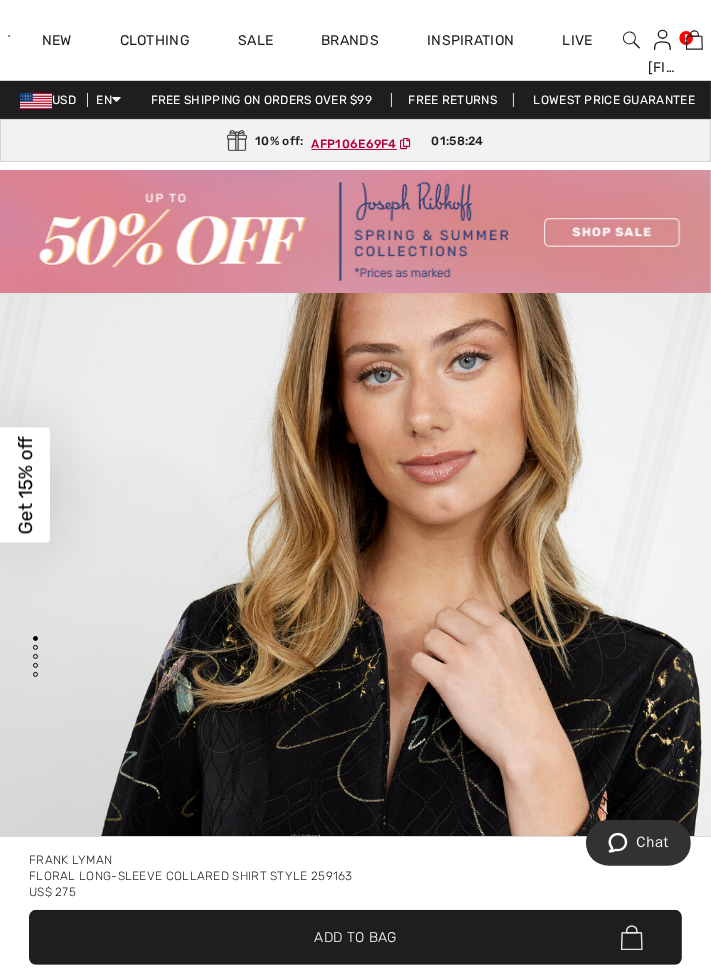click on "Close dialog Want 15% off   your first order?
You're just one step away from exclusive savings. YES No thanks Submit" at bounding box center [355, 485] 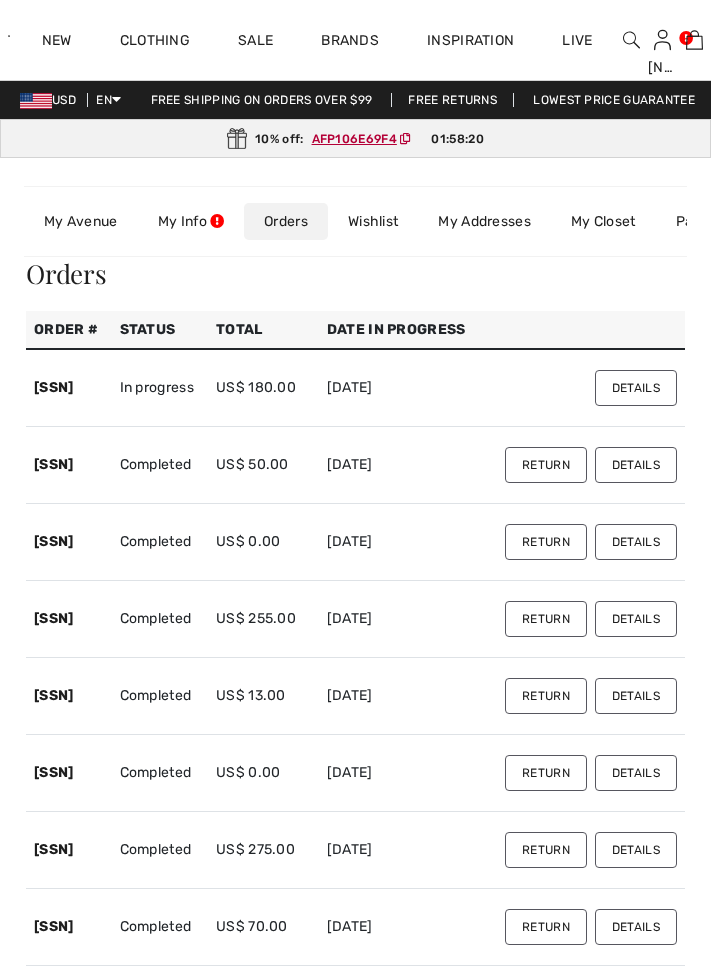 scroll, scrollTop: 0, scrollLeft: 0, axis: both 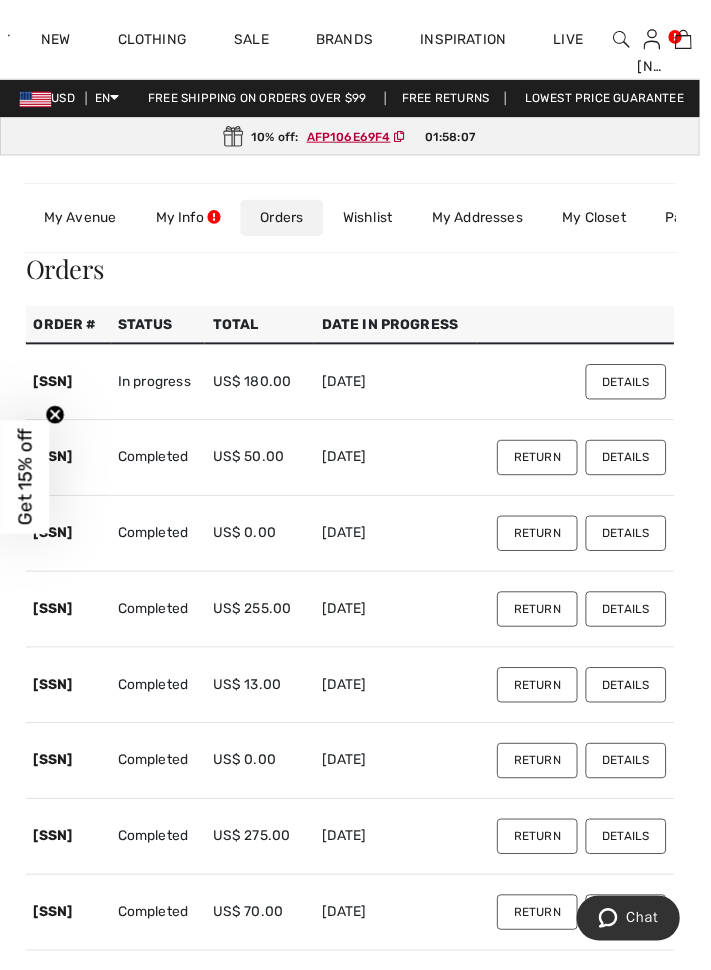 click on "10% off:
AFP106E69F4
01:58:07" at bounding box center (355, 138) 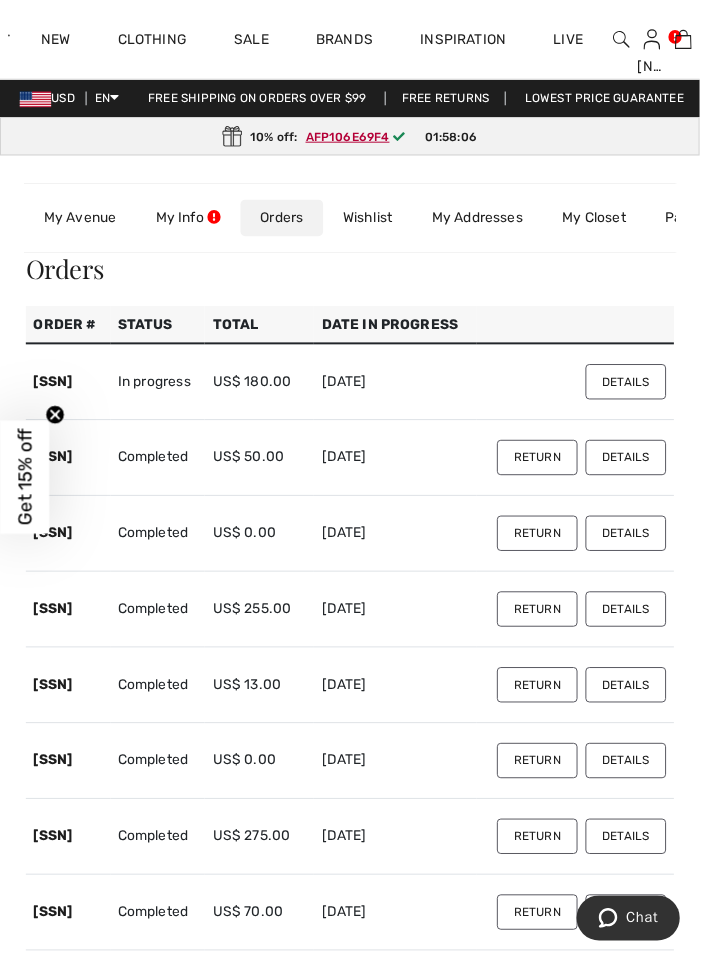 click on "AFP106E69F4" at bounding box center [353, 139] 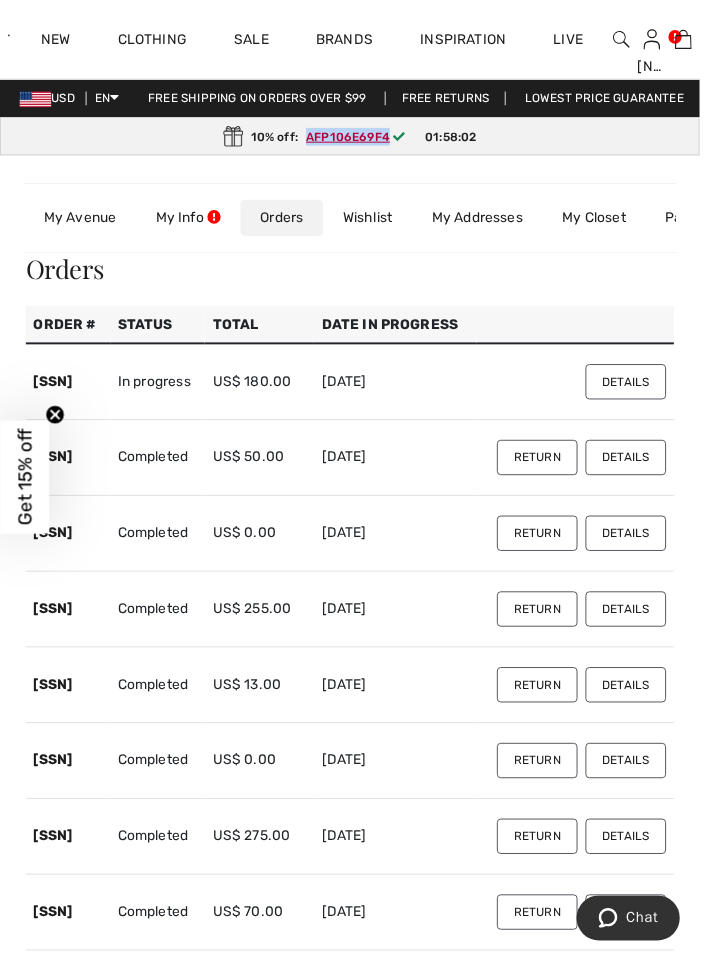 click on "AFP106E69F4" at bounding box center (353, 139) 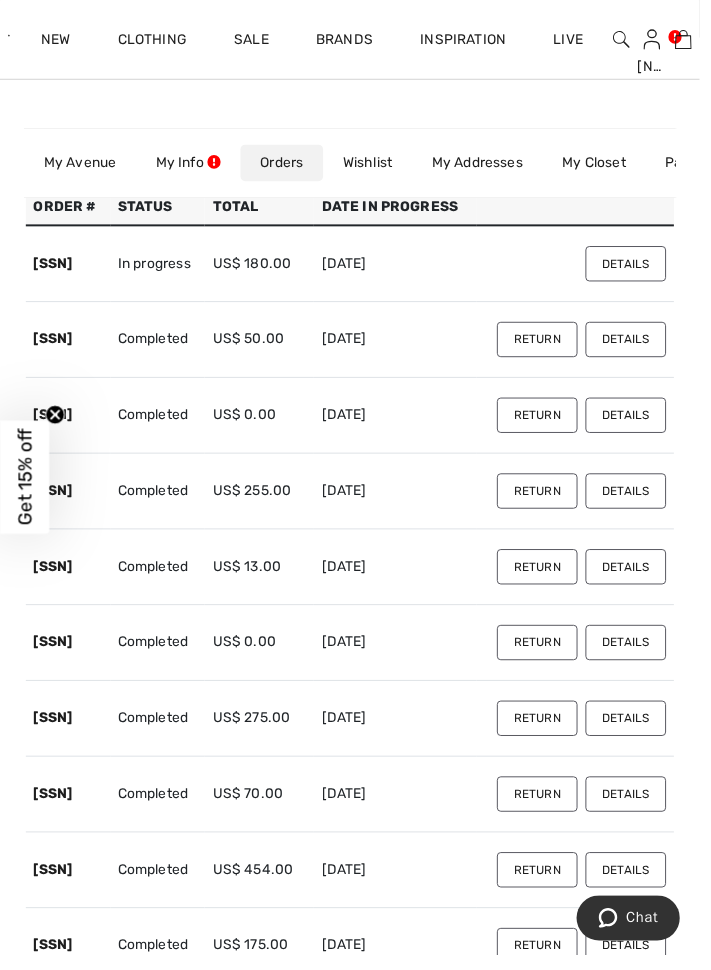 scroll, scrollTop: 0, scrollLeft: 0, axis: both 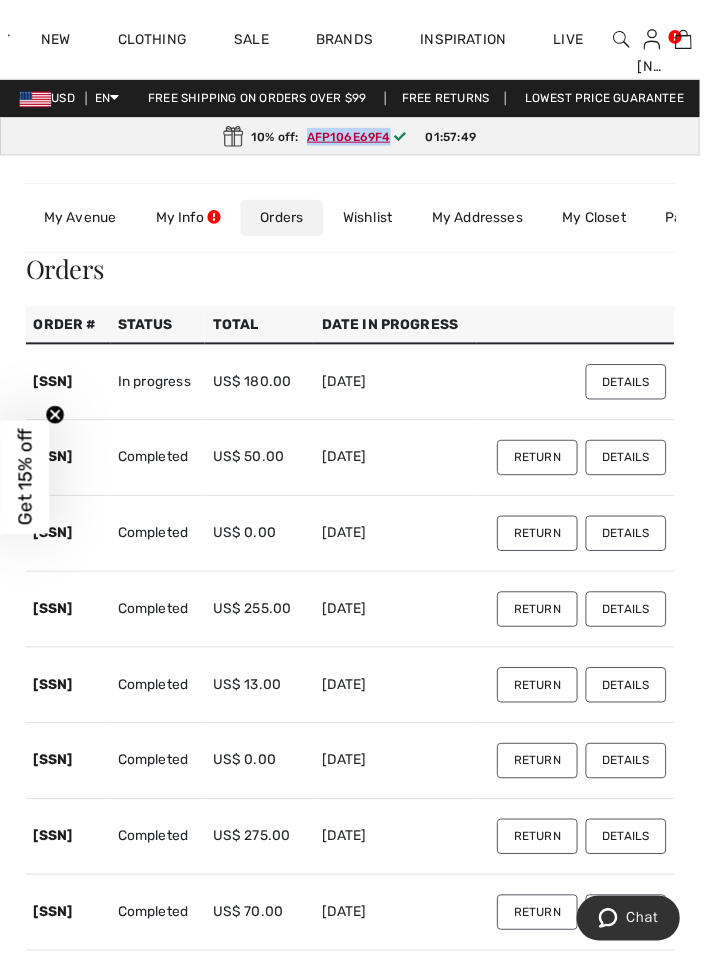 click on "Details" at bounding box center (636, 388) 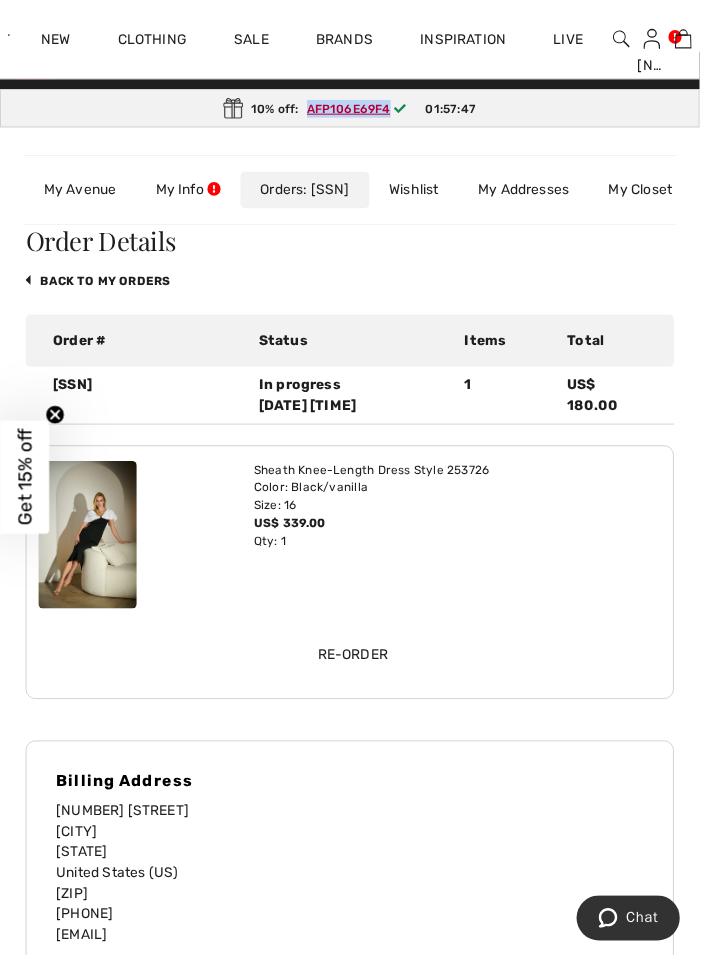 scroll, scrollTop: 62, scrollLeft: 0, axis: vertical 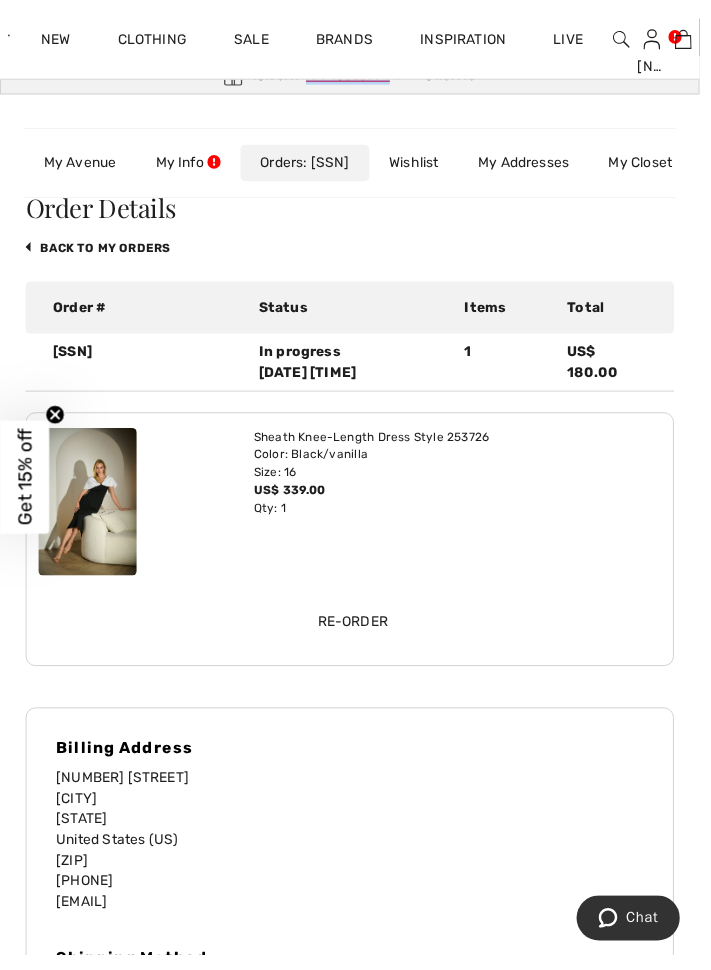 click on "Re-order" at bounding box center [358, 631] 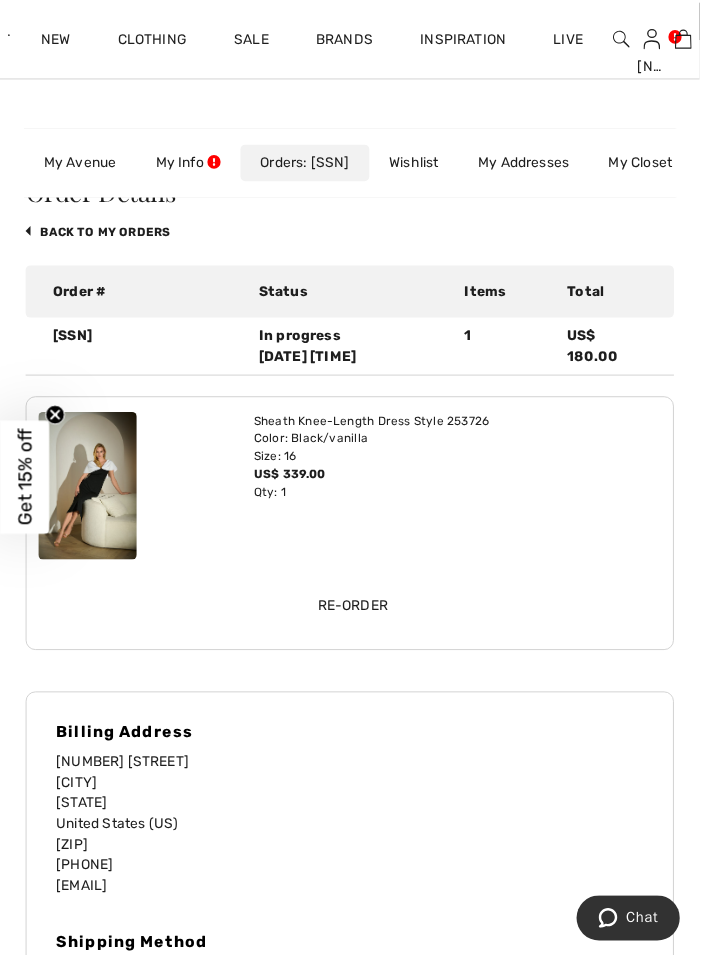 scroll, scrollTop: 160, scrollLeft: 0, axis: vertical 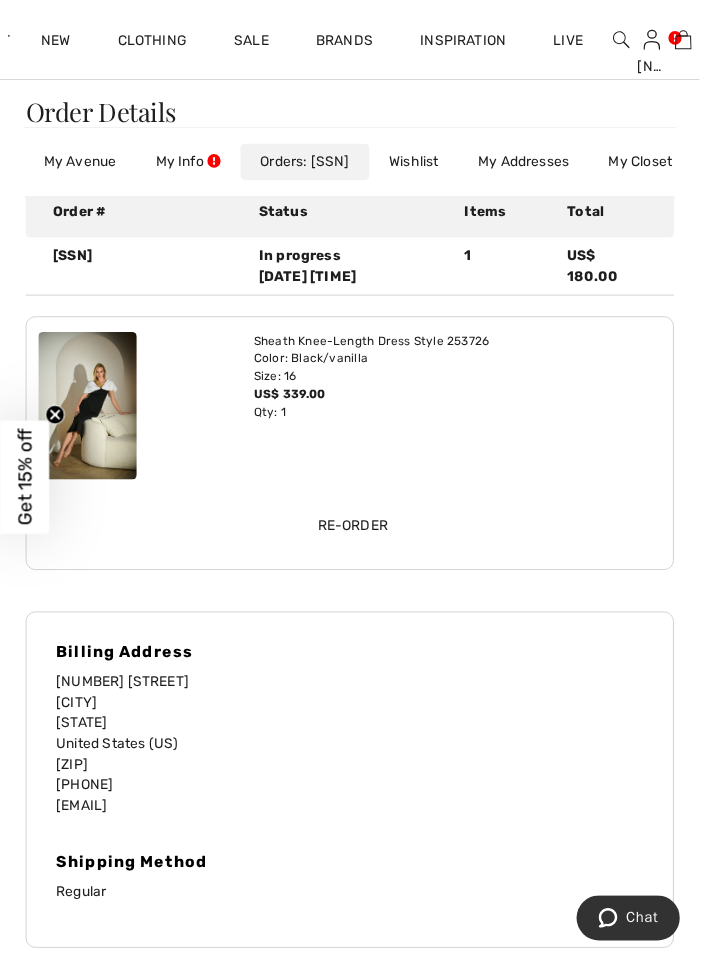 click on "Re-order" at bounding box center (358, 533) 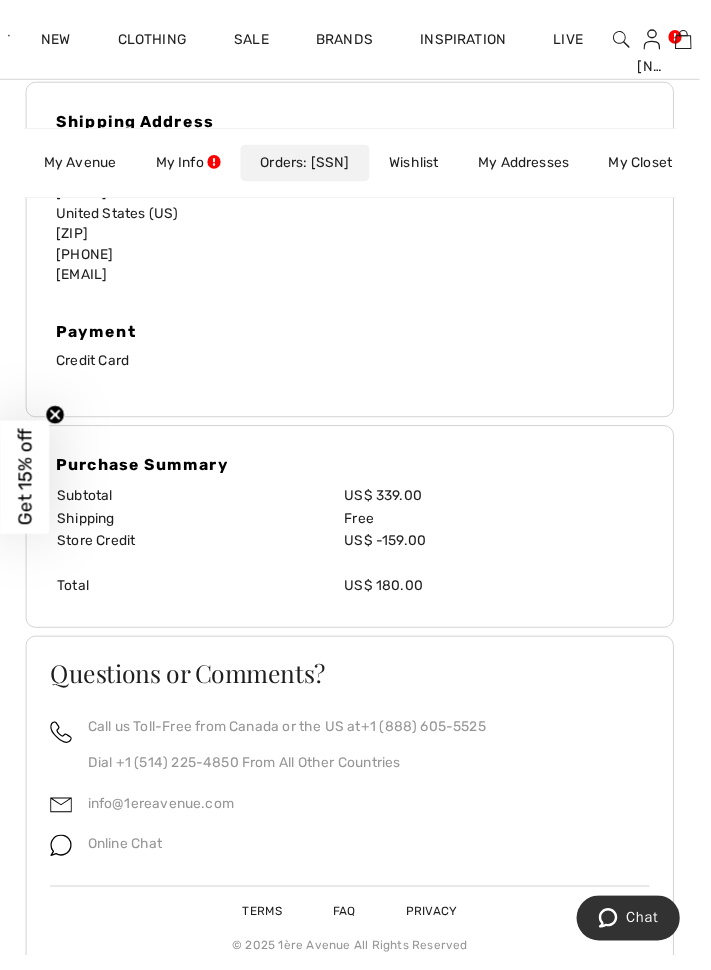 scroll, scrollTop: 1072, scrollLeft: 0, axis: vertical 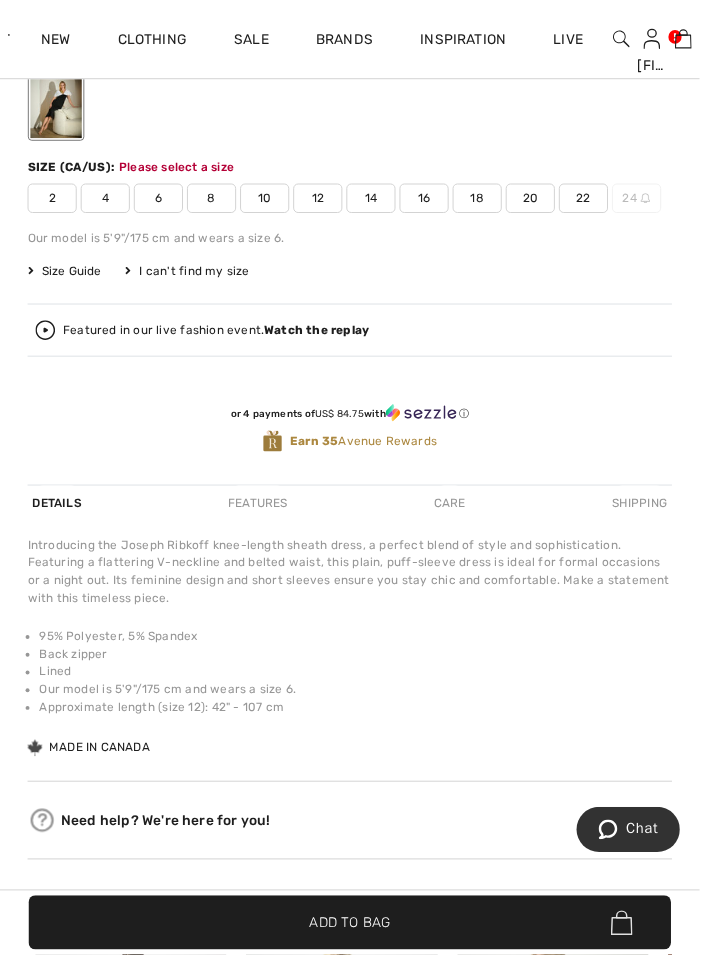 click on "16" at bounding box center (431, 202) 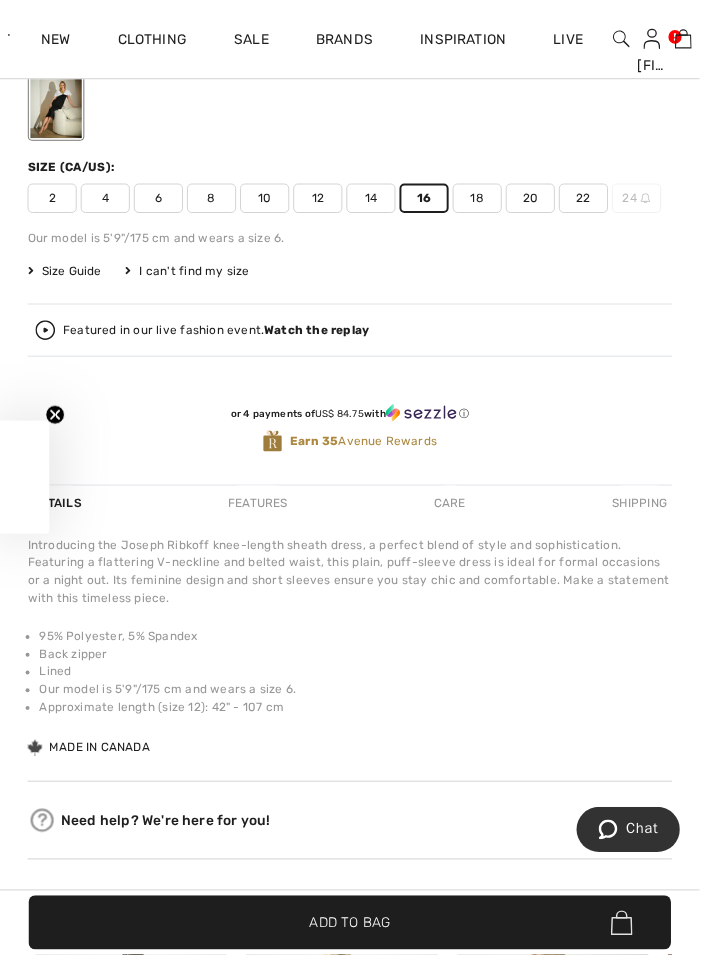 checkbox on "true" 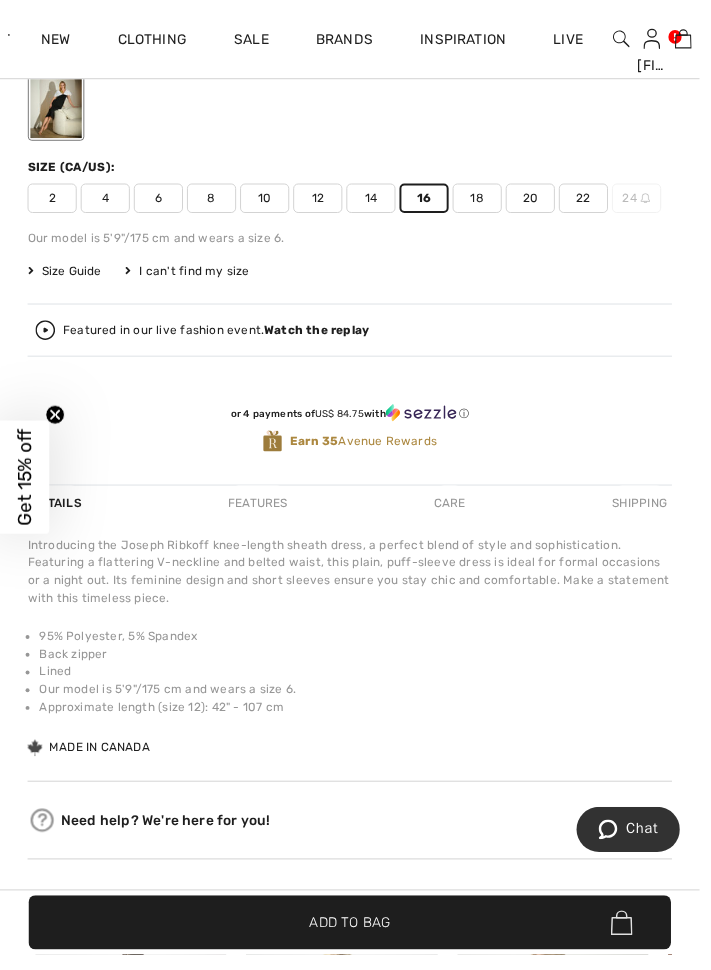 click on "✔ Added to Bag
Add to Bag" at bounding box center (355, 937) 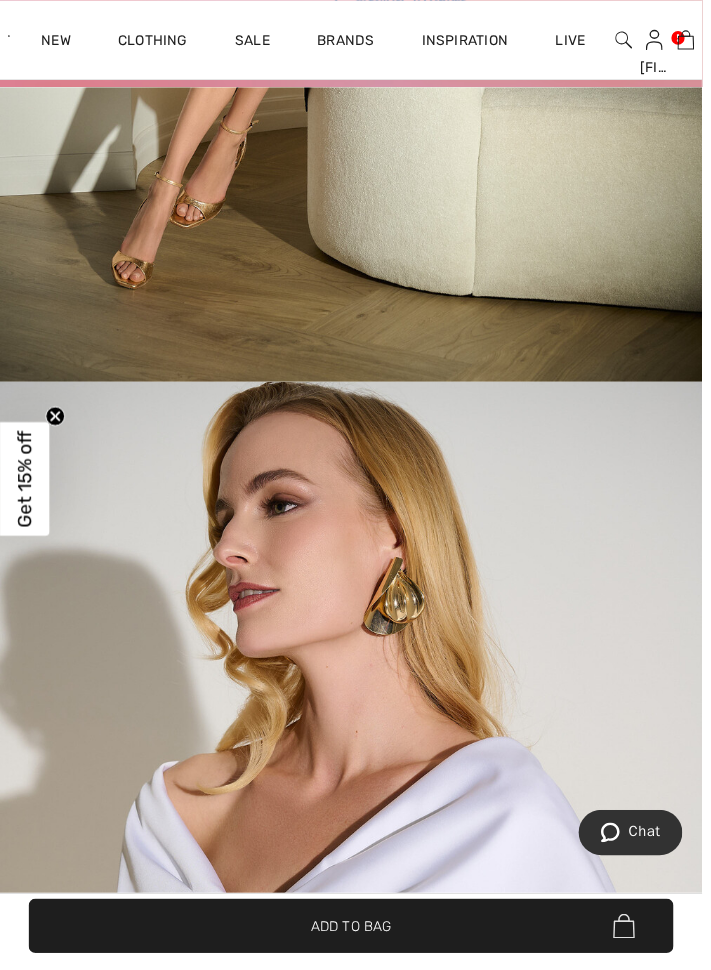 scroll, scrollTop: 0, scrollLeft: 0, axis: both 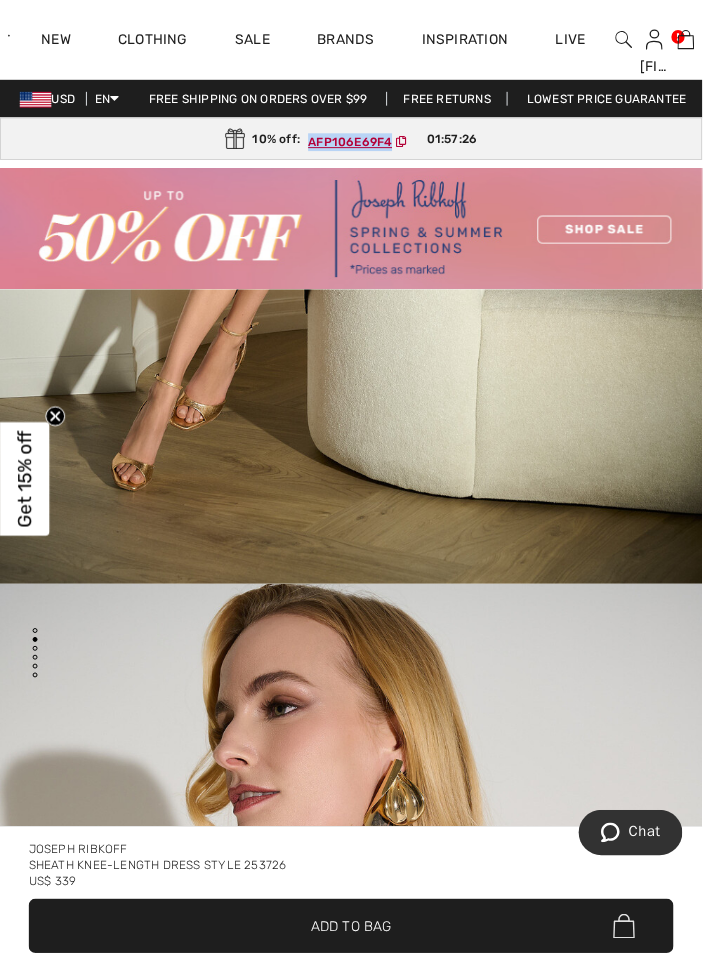 copy on "AFP106E69F4" 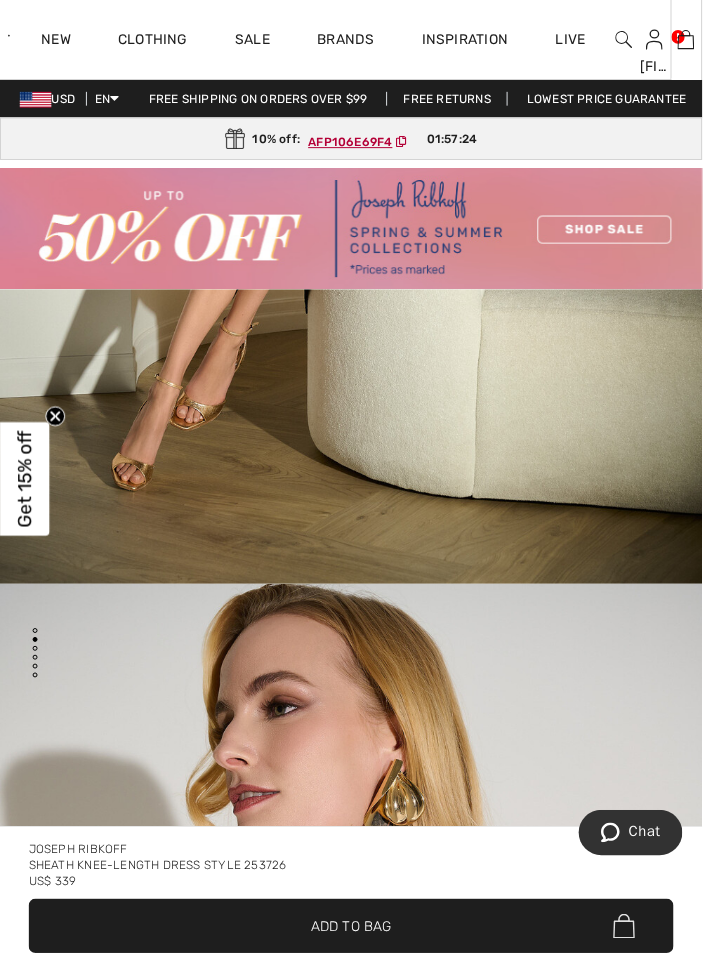 click at bounding box center [694, 40] 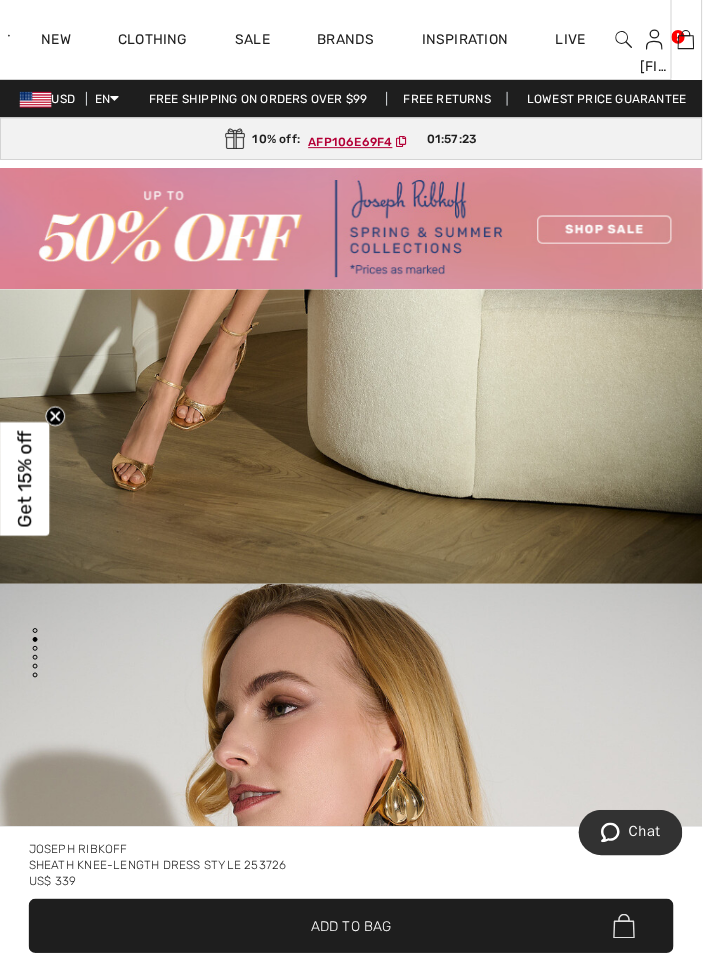 click at bounding box center (694, 40) 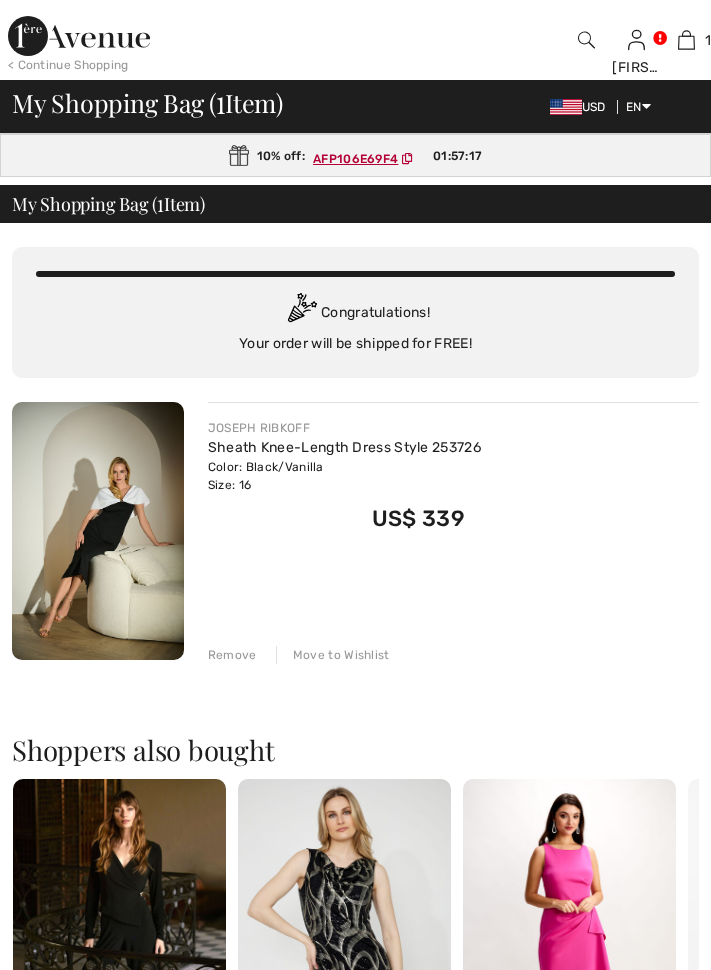 scroll, scrollTop: 0, scrollLeft: 0, axis: both 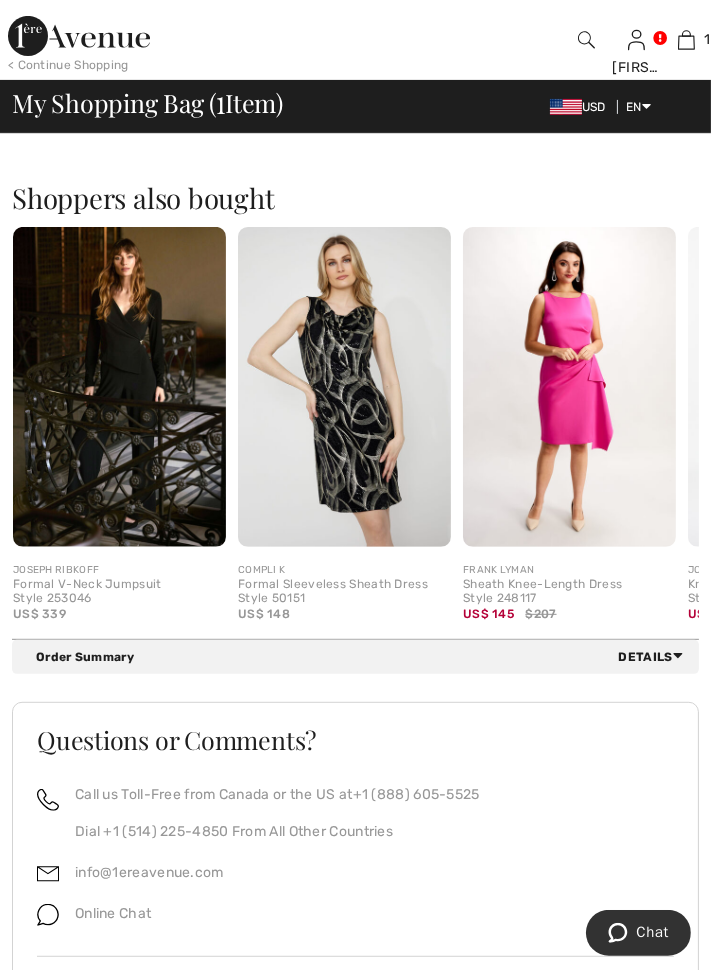 click on "Order Summary			 Details" at bounding box center [355, 657] 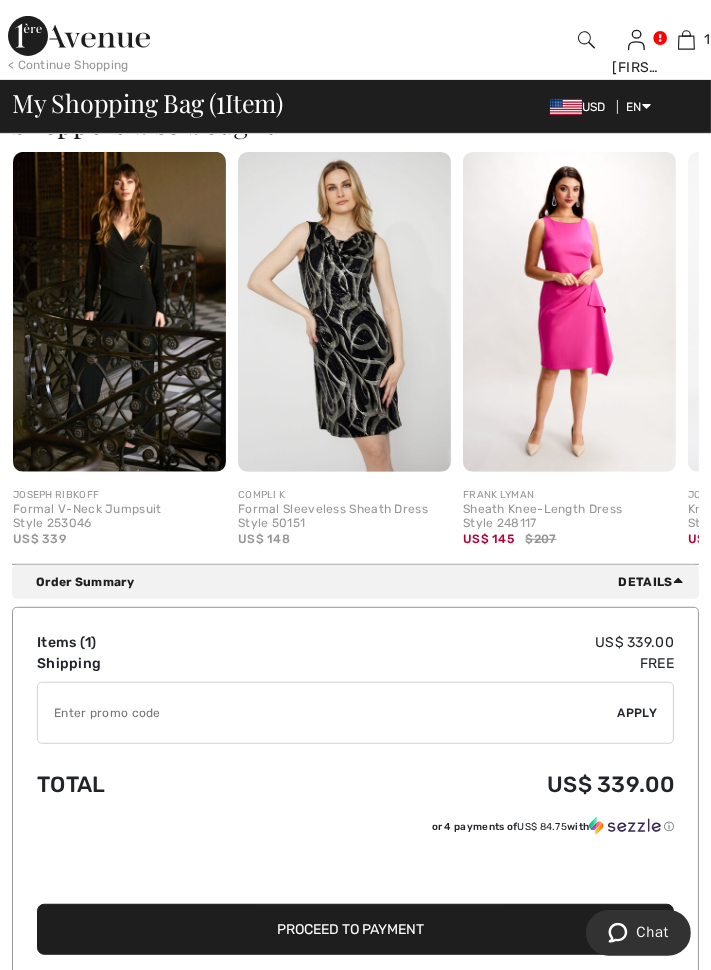scroll, scrollTop: 707, scrollLeft: 0, axis: vertical 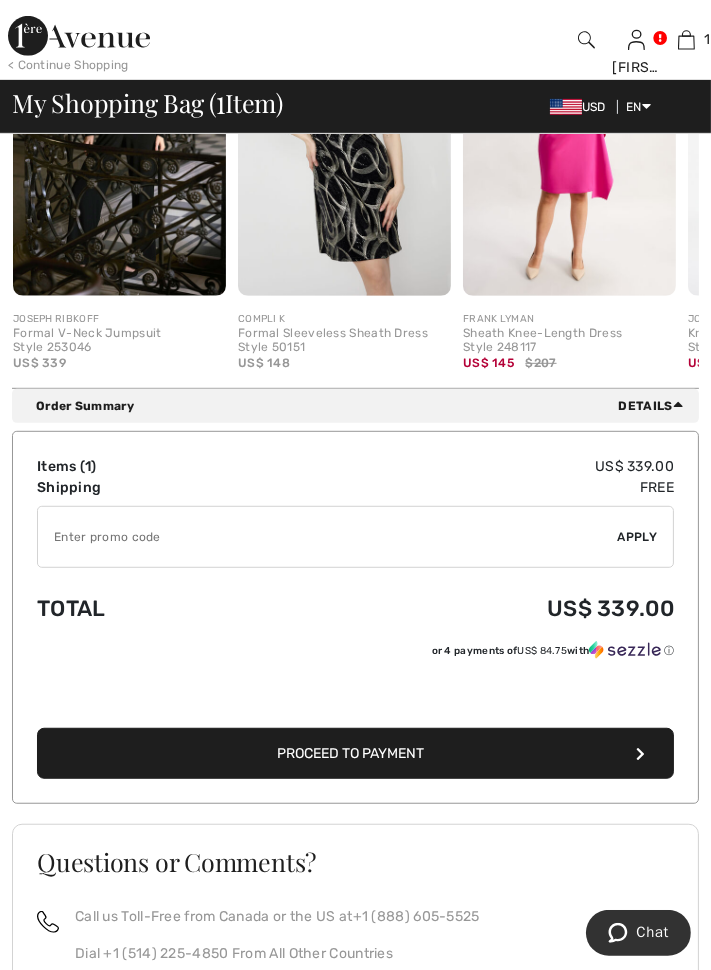 paste on "AFP106E69F4" 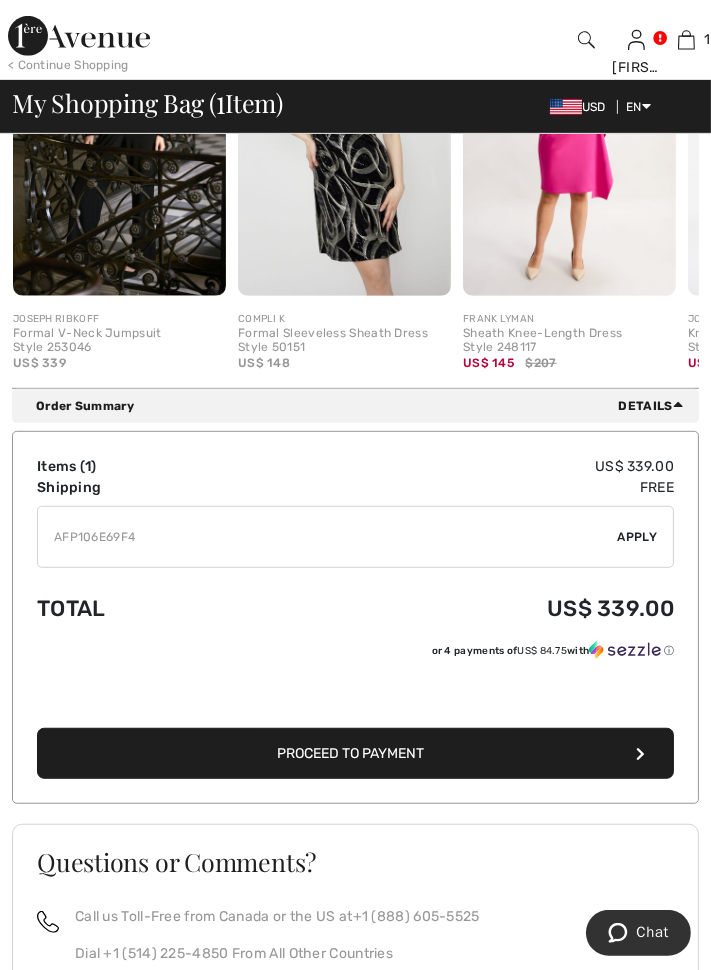 type on "AFP106E69F4" 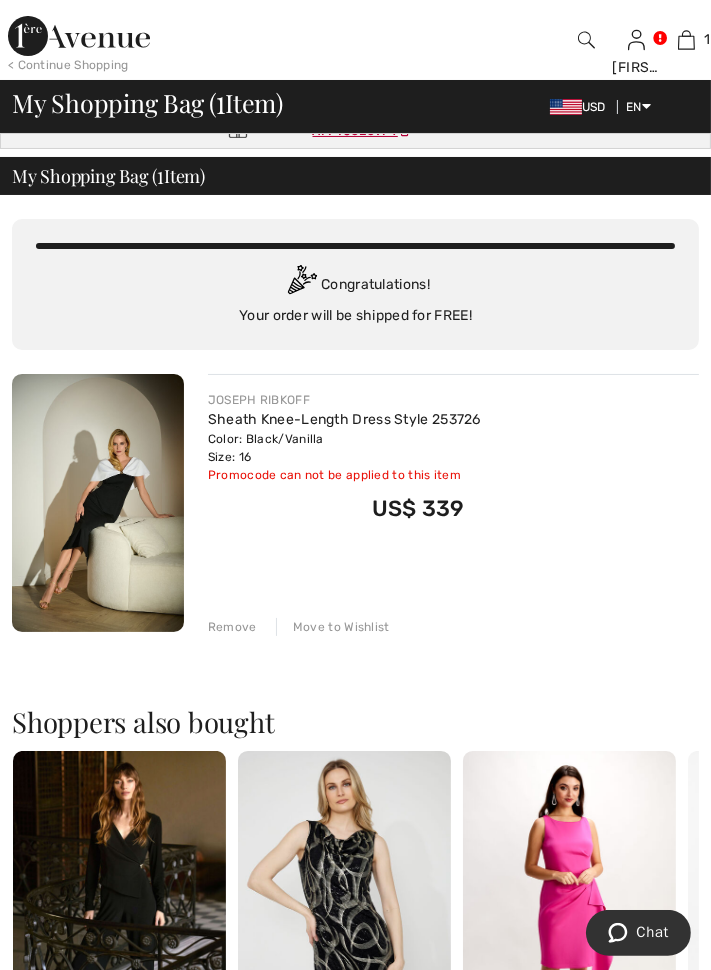 scroll, scrollTop: 28, scrollLeft: 0, axis: vertical 